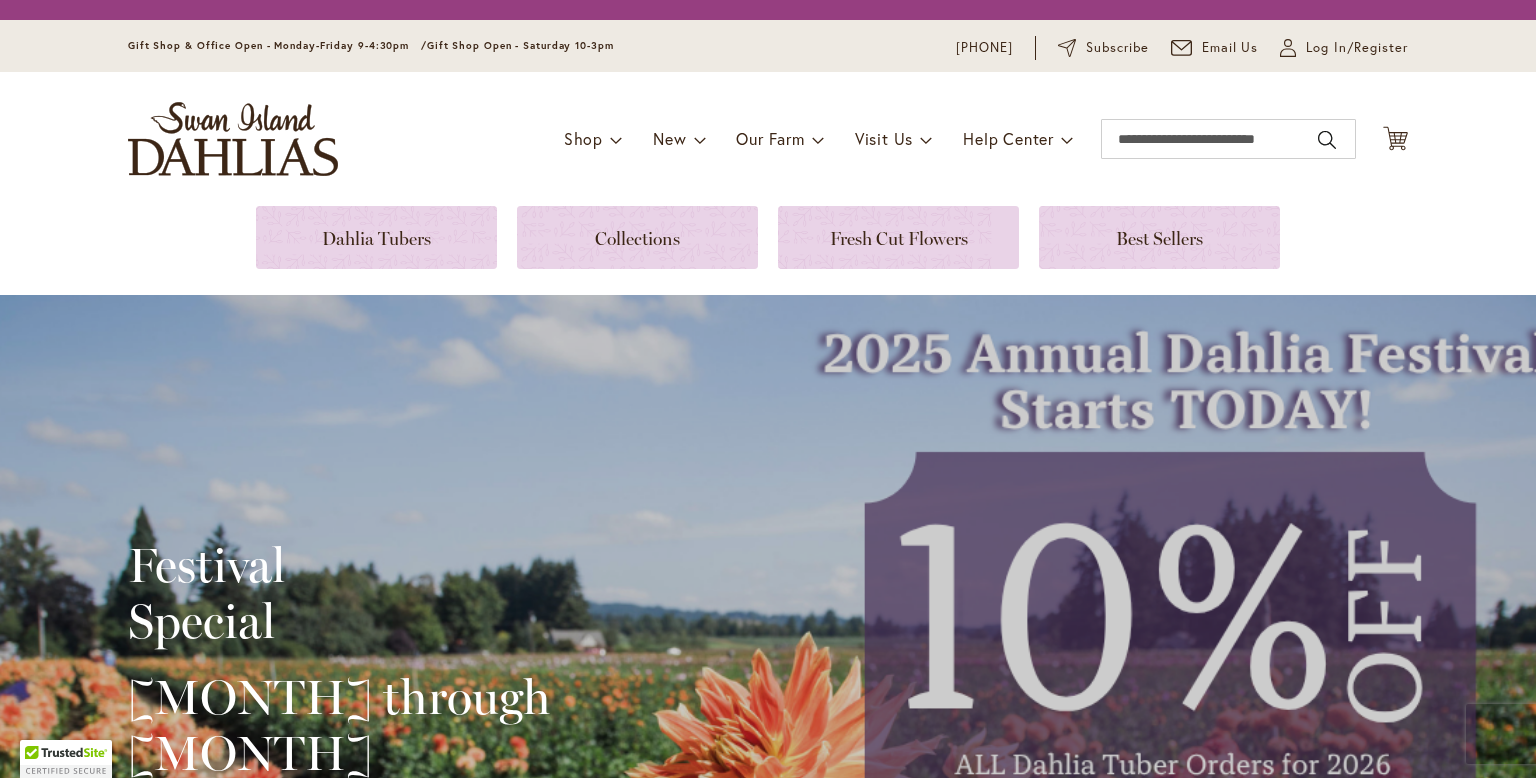 scroll, scrollTop: 0, scrollLeft: 0, axis: both 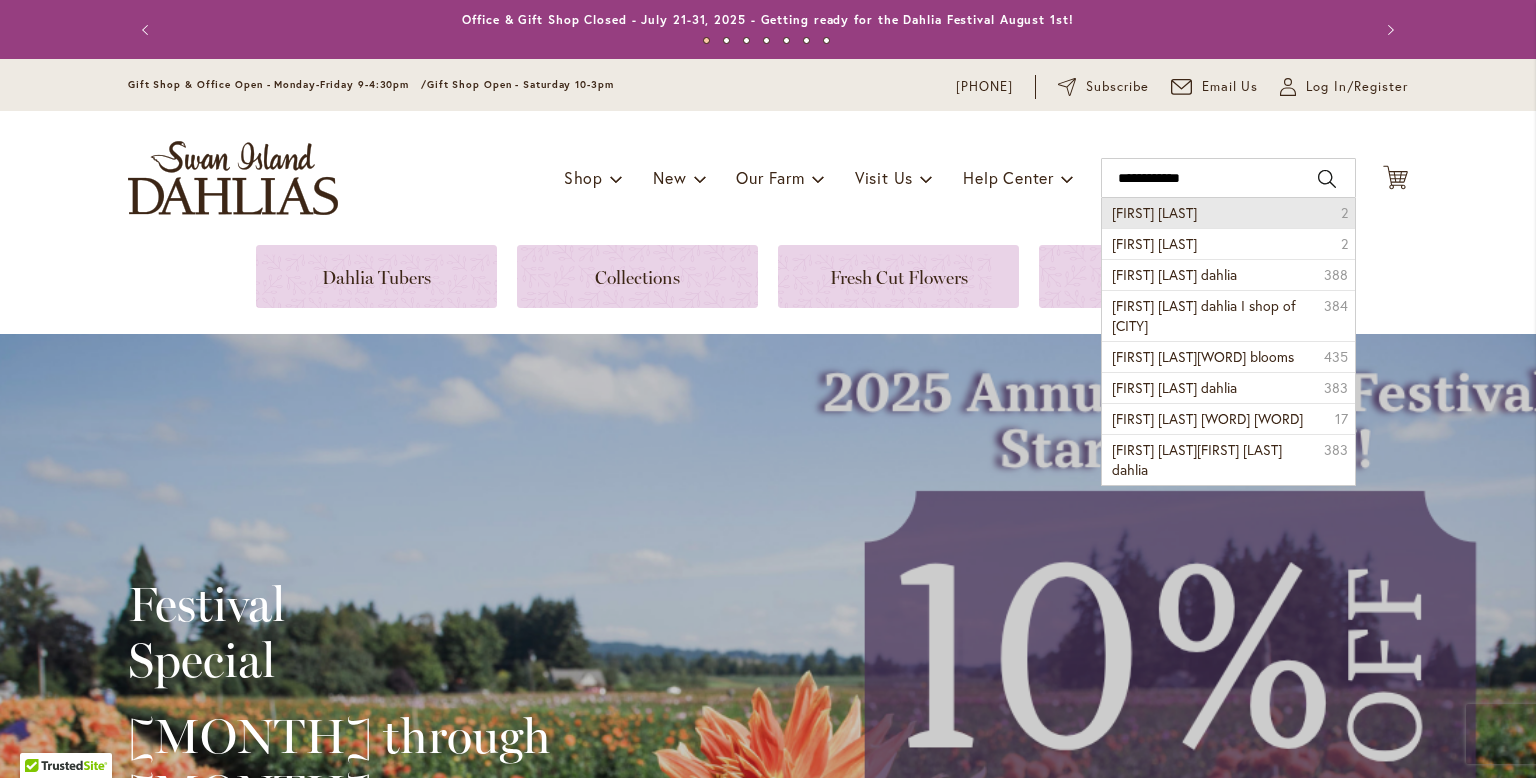click on "Ginger willo" at bounding box center (1154, 212) 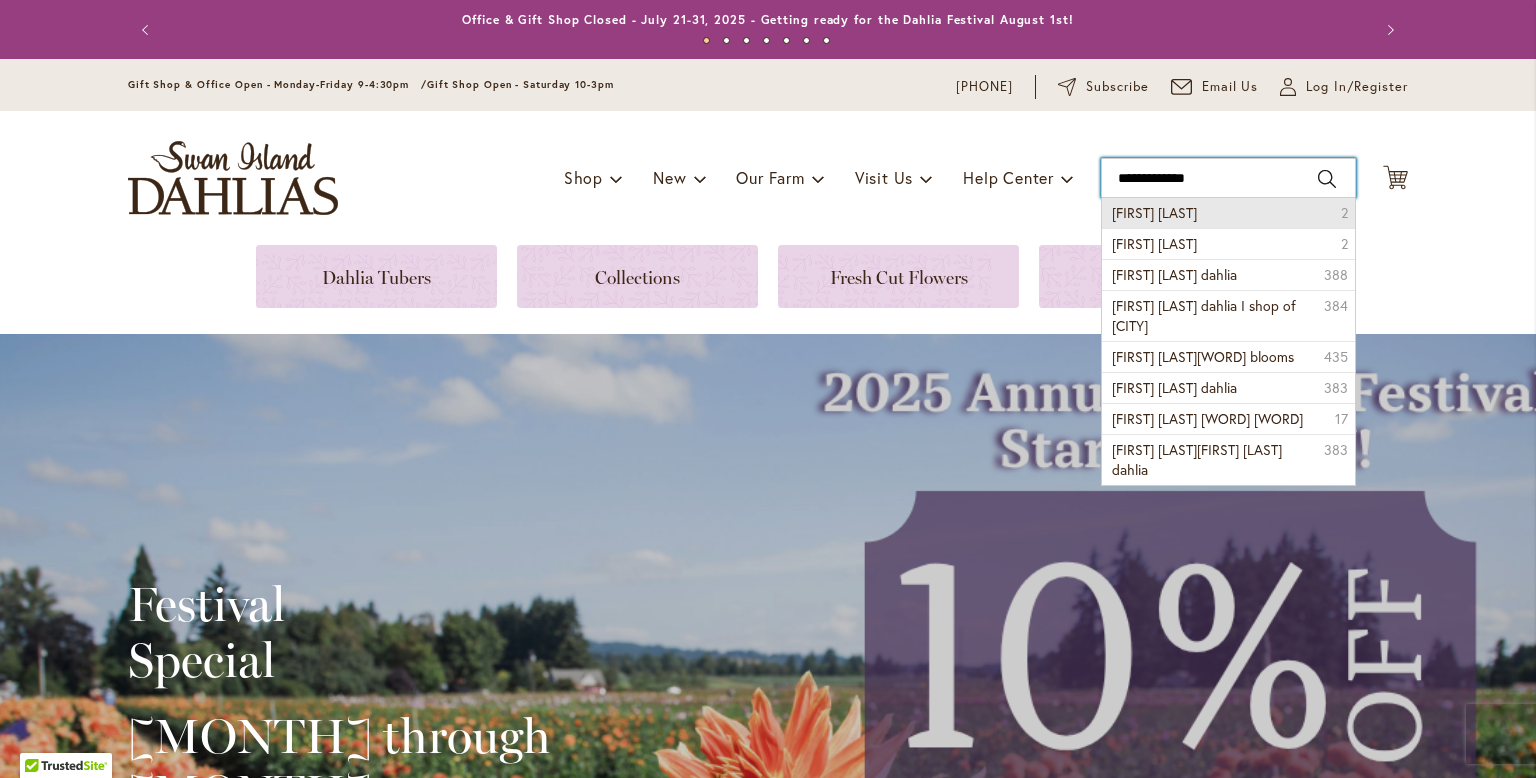 type on "**********" 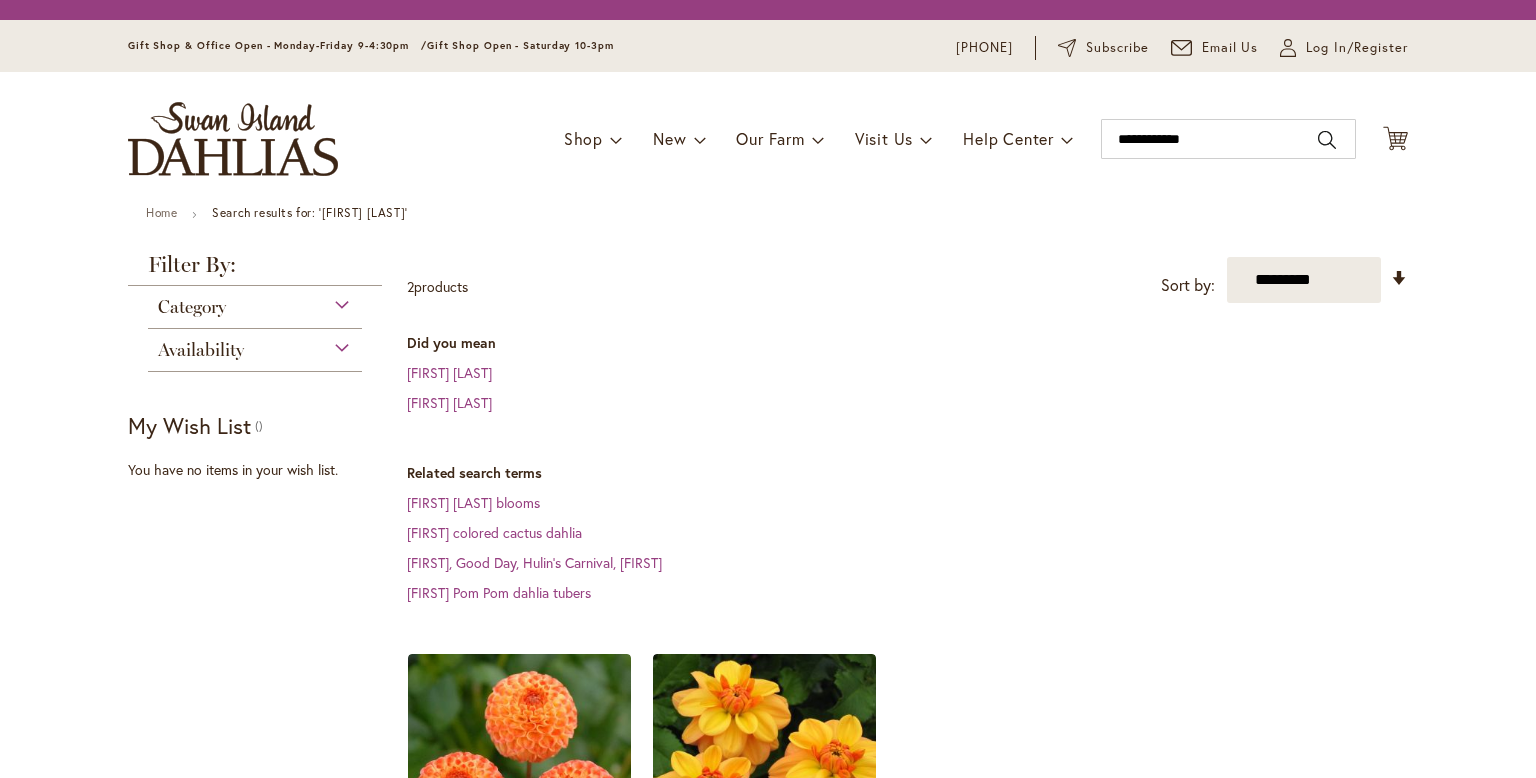 scroll, scrollTop: 0, scrollLeft: 0, axis: both 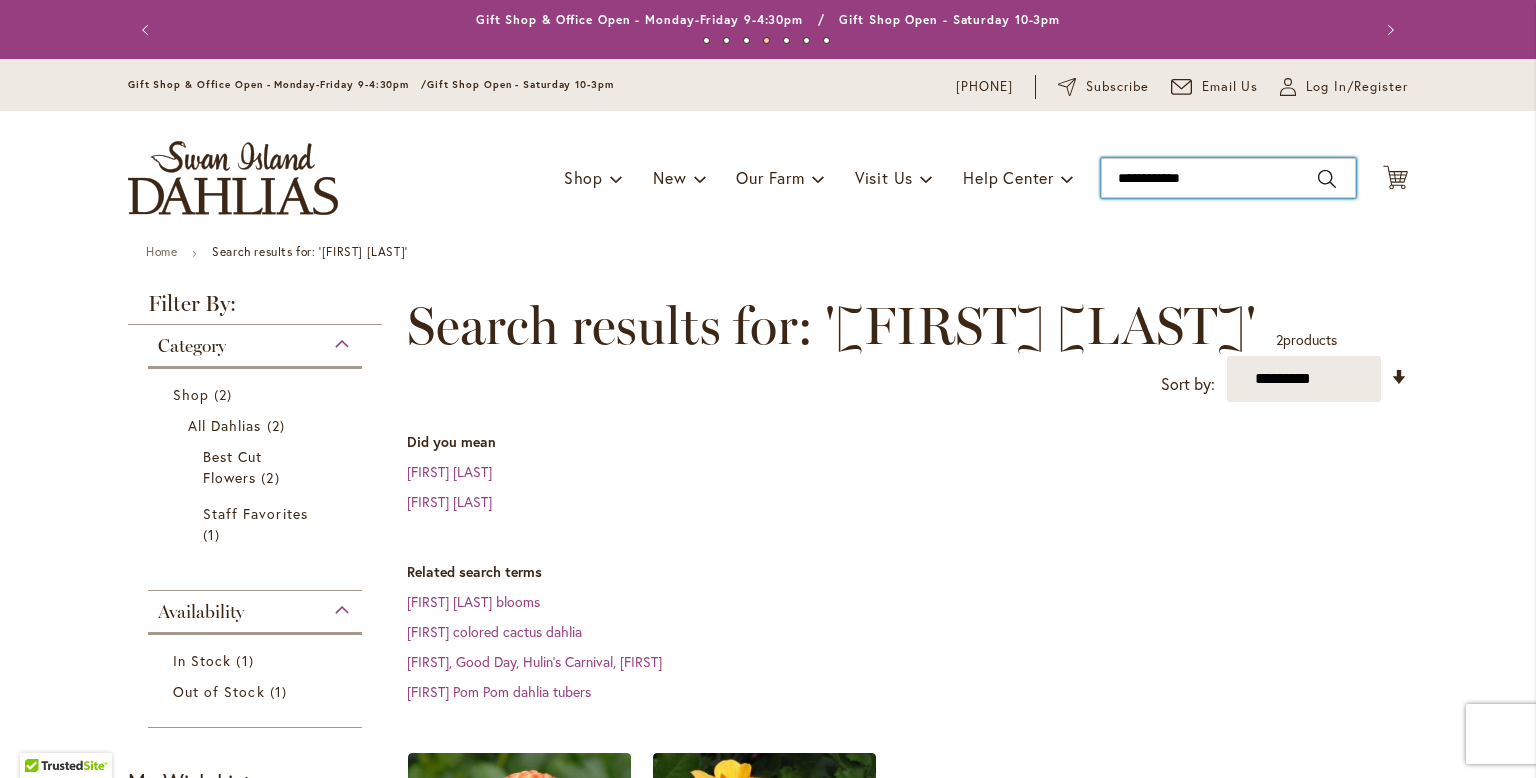 type on "**********" 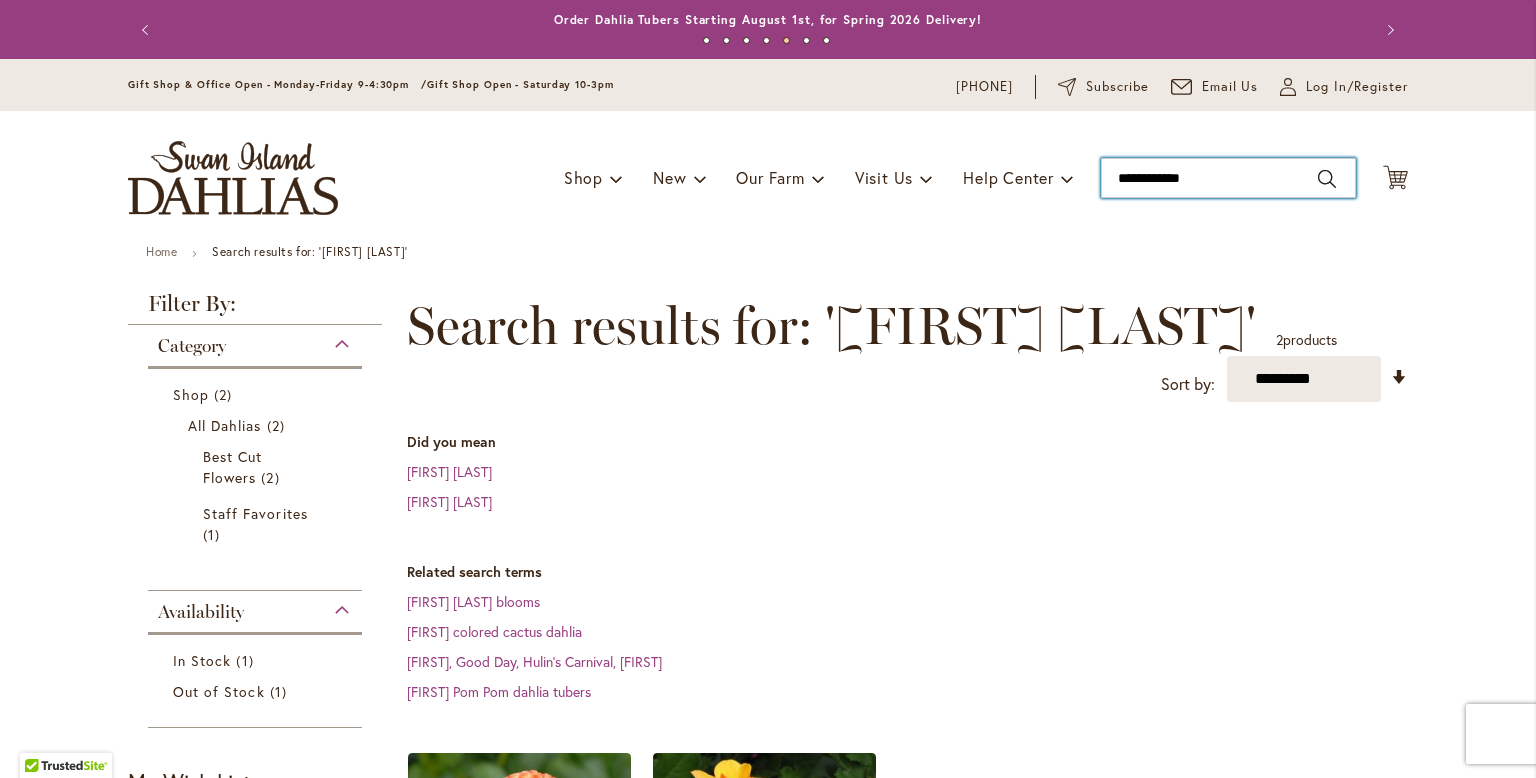 drag, startPoint x: 1207, startPoint y: 179, endPoint x: 1113, endPoint y: 208, distance: 98.37174 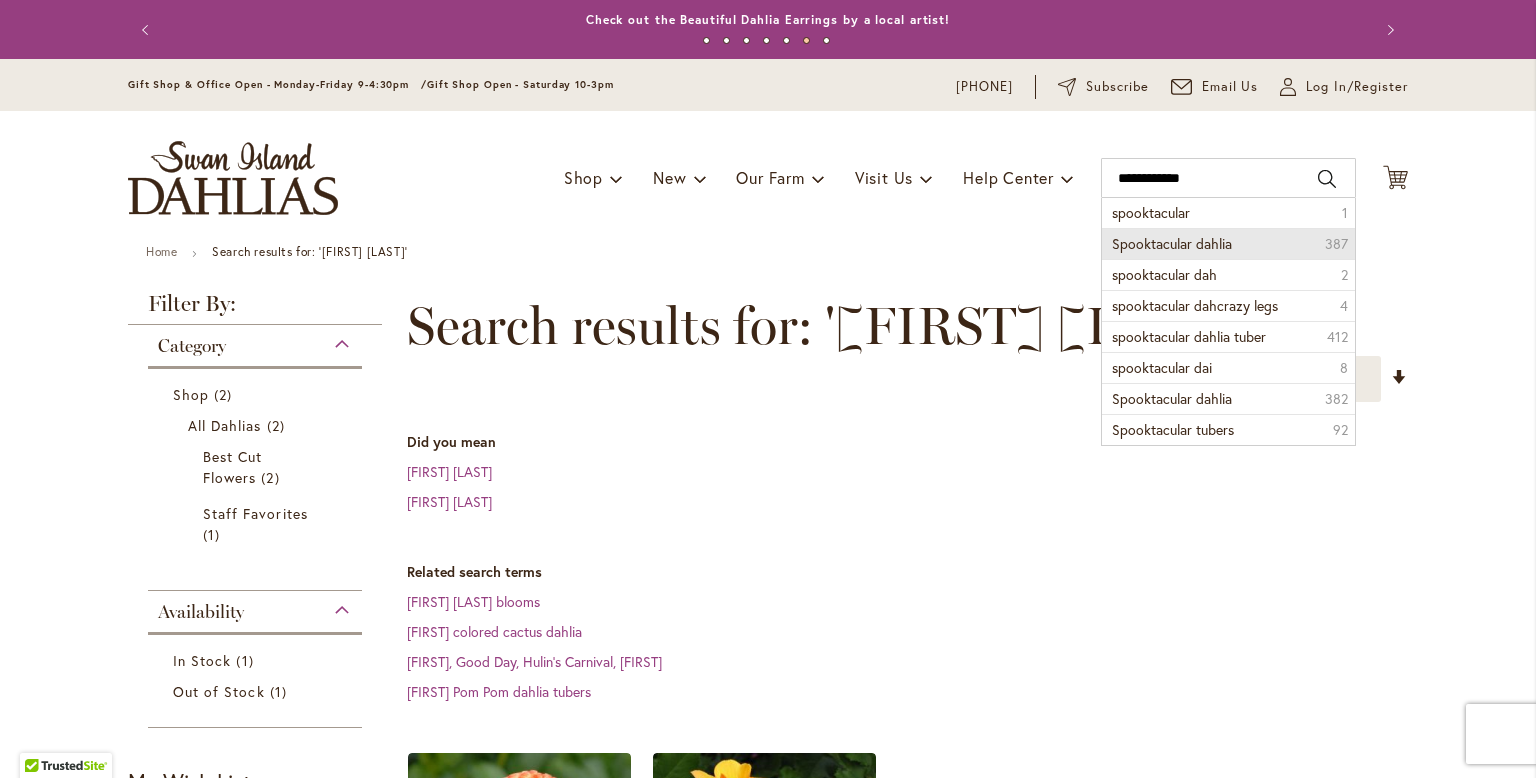 click on "Spooktacular dahlia" at bounding box center [1172, 243] 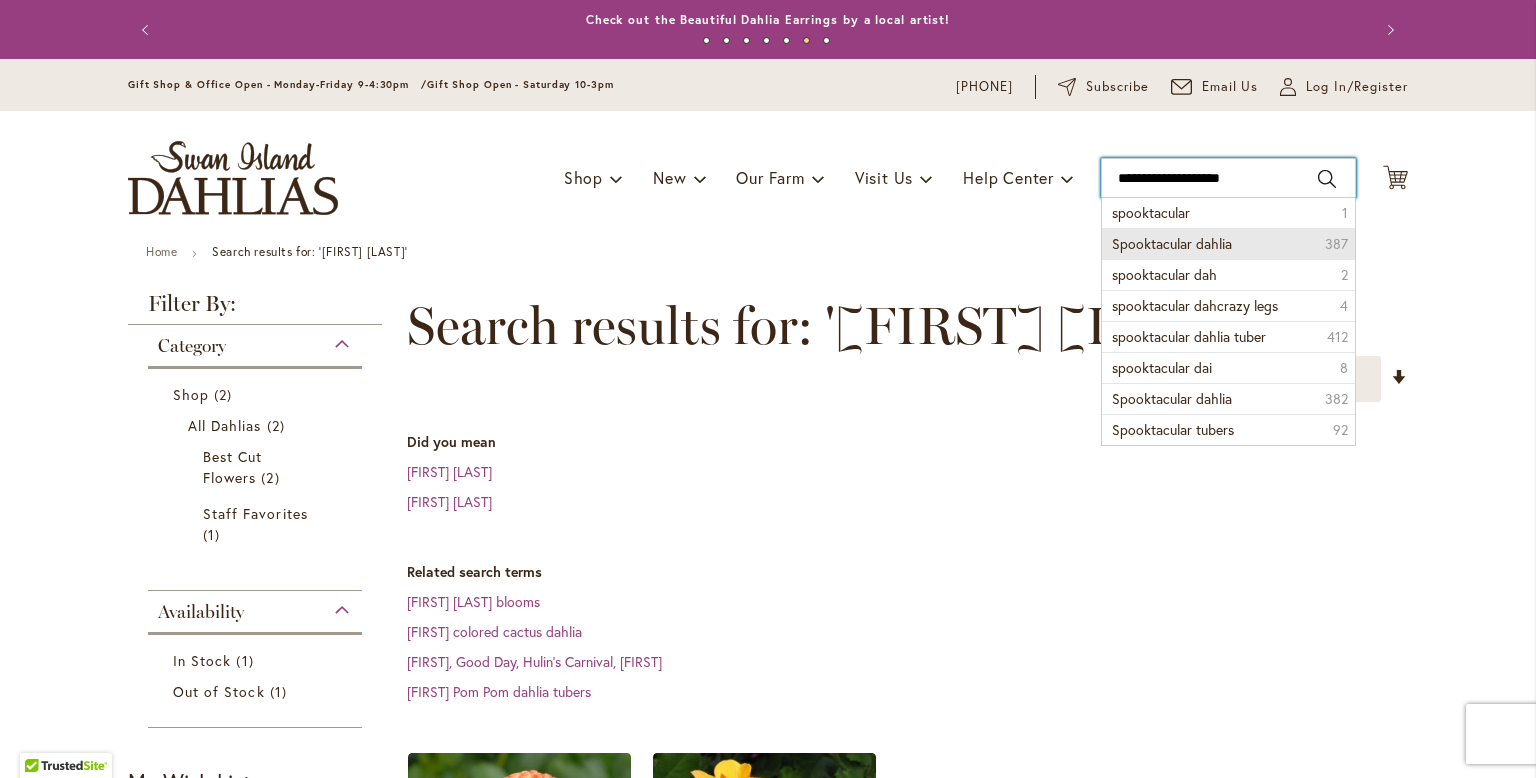 type on "**********" 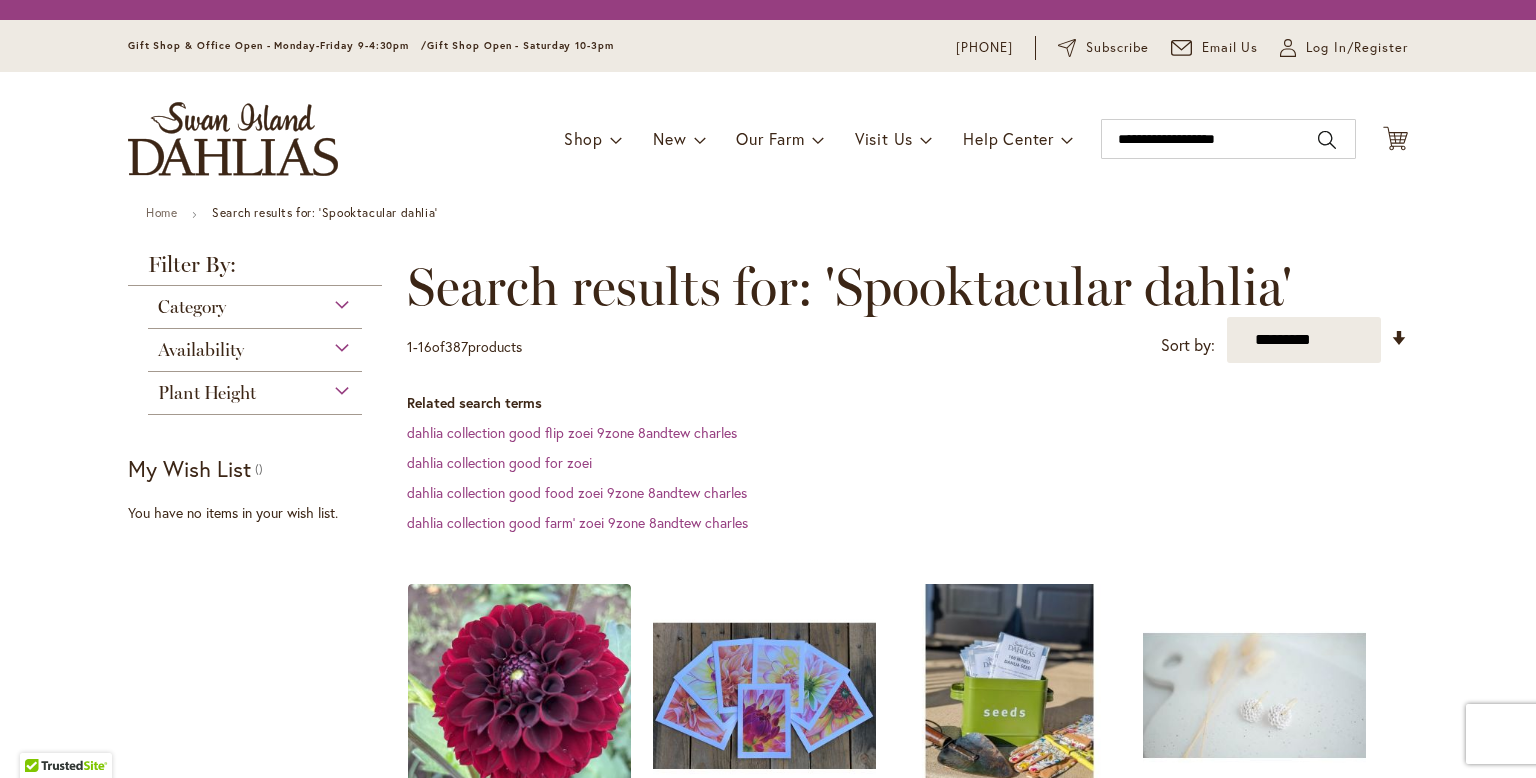 scroll, scrollTop: 0, scrollLeft: 0, axis: both 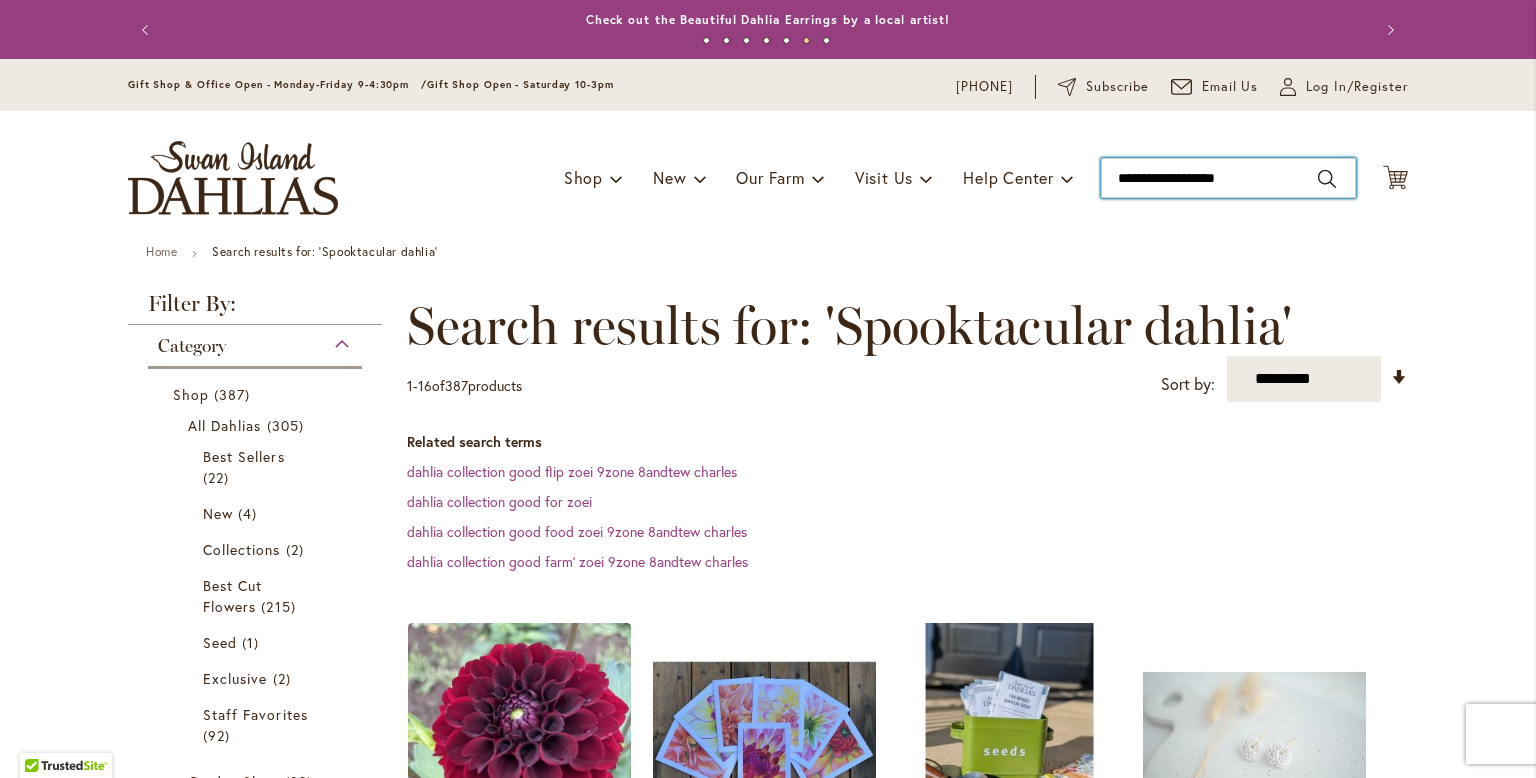 type on "**********" 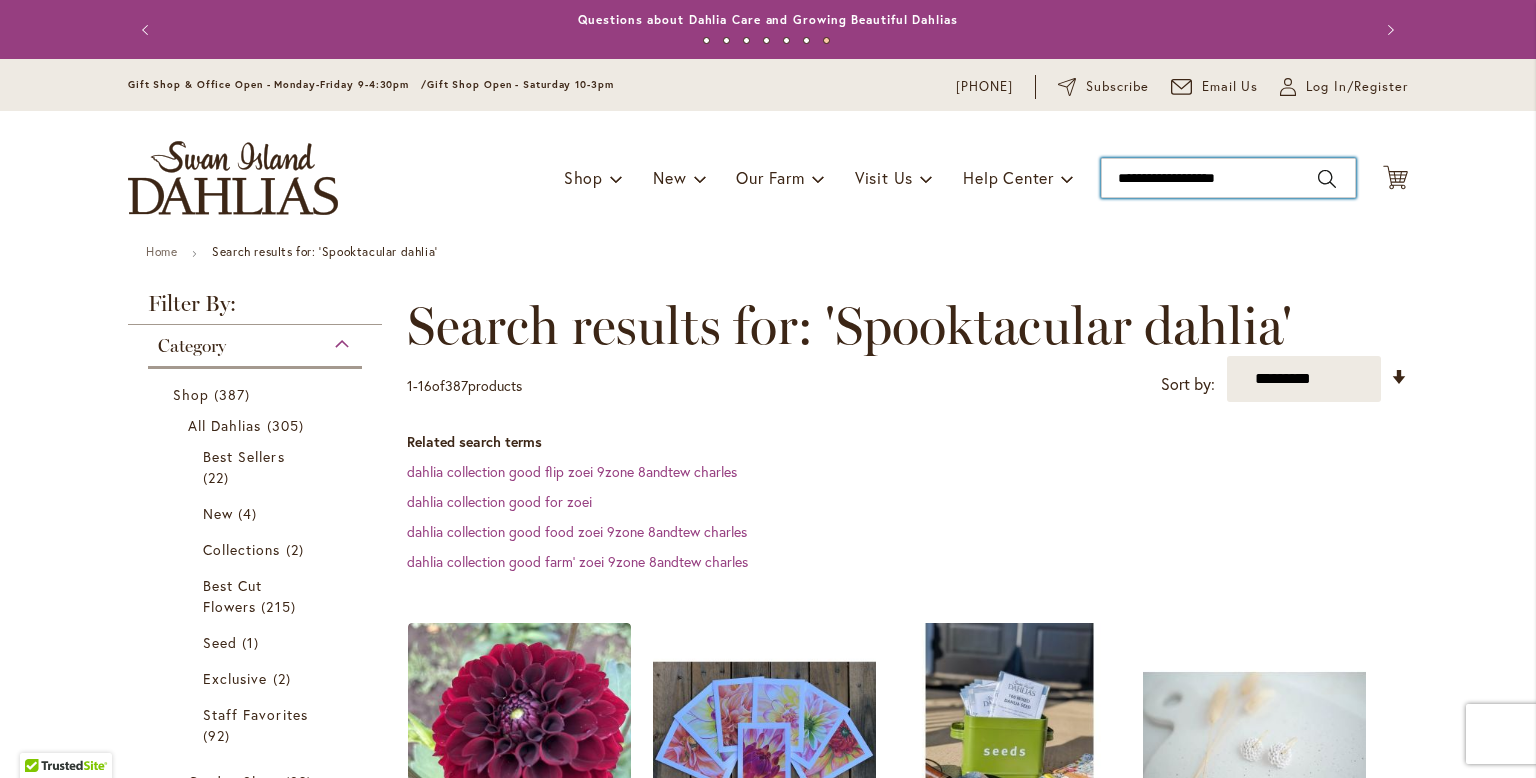 drag, startPoint x: 1263, startPoint y: 173, endPoint x: 1105, endPoint y: 176, distance: 158.02847 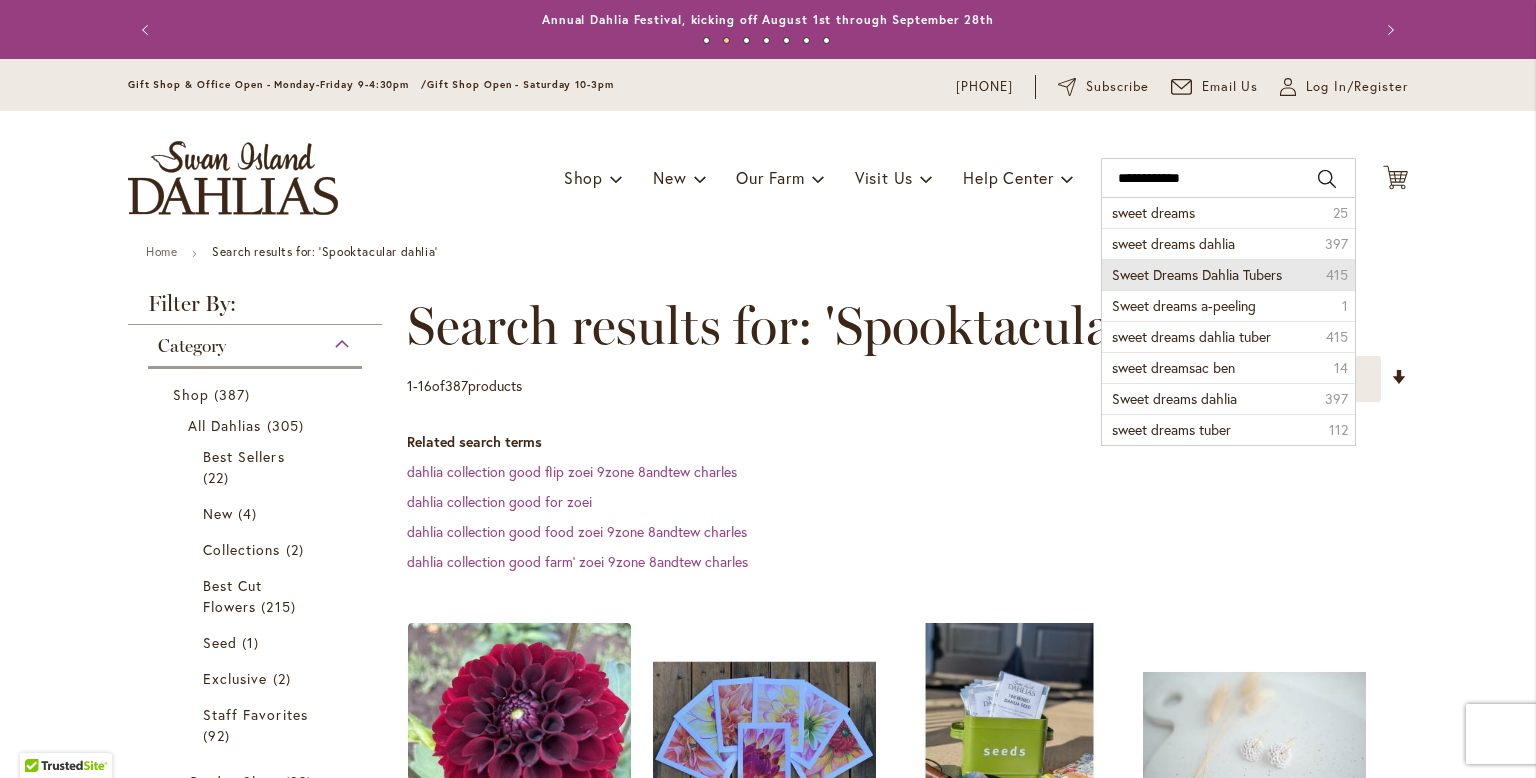 click on "Sweet Dreams Dahlia Tubers" at bounding box center [1197, 274] 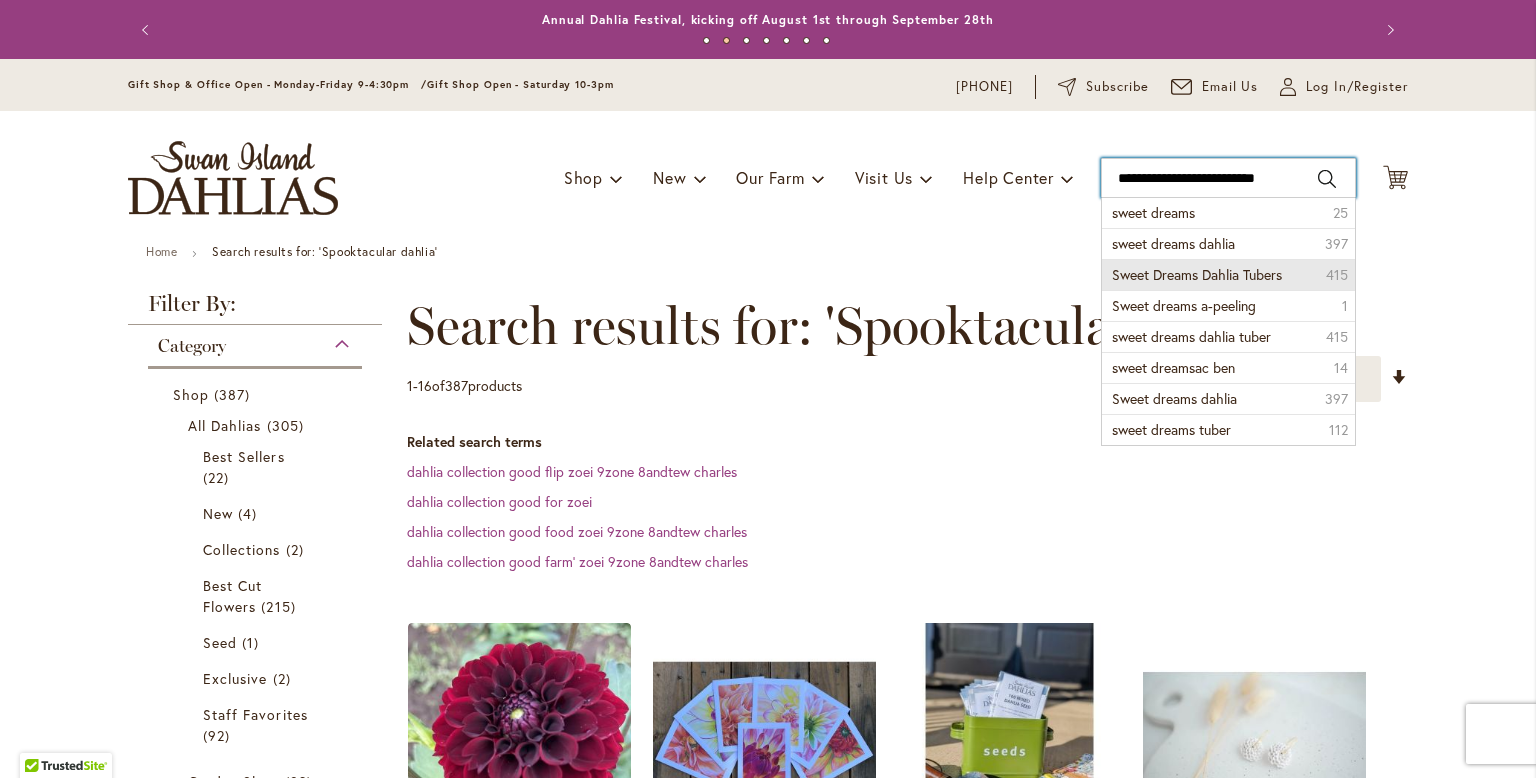 type on "**********" 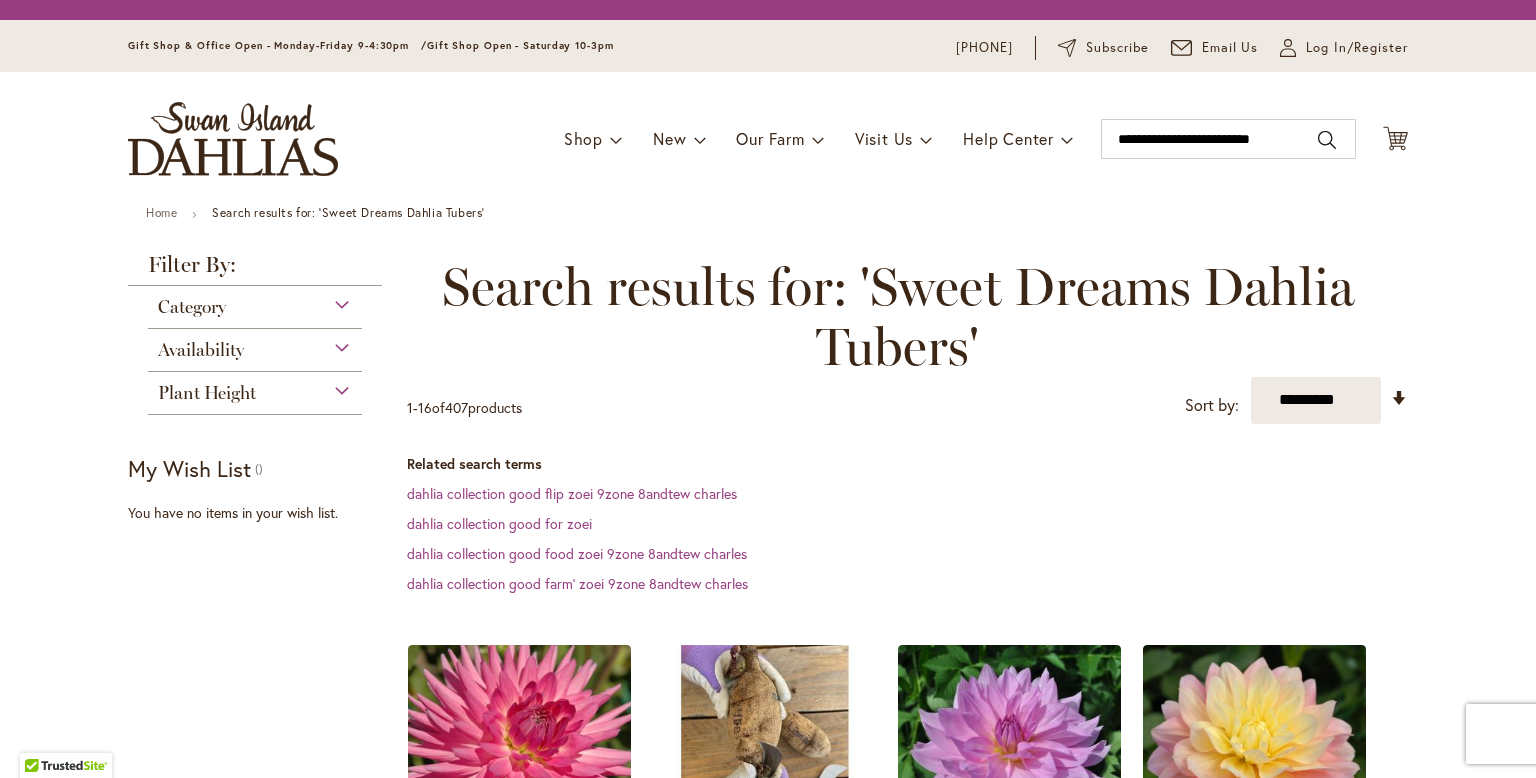 scroll, scrollTop: 0, scrollLeft: 0, axis: both 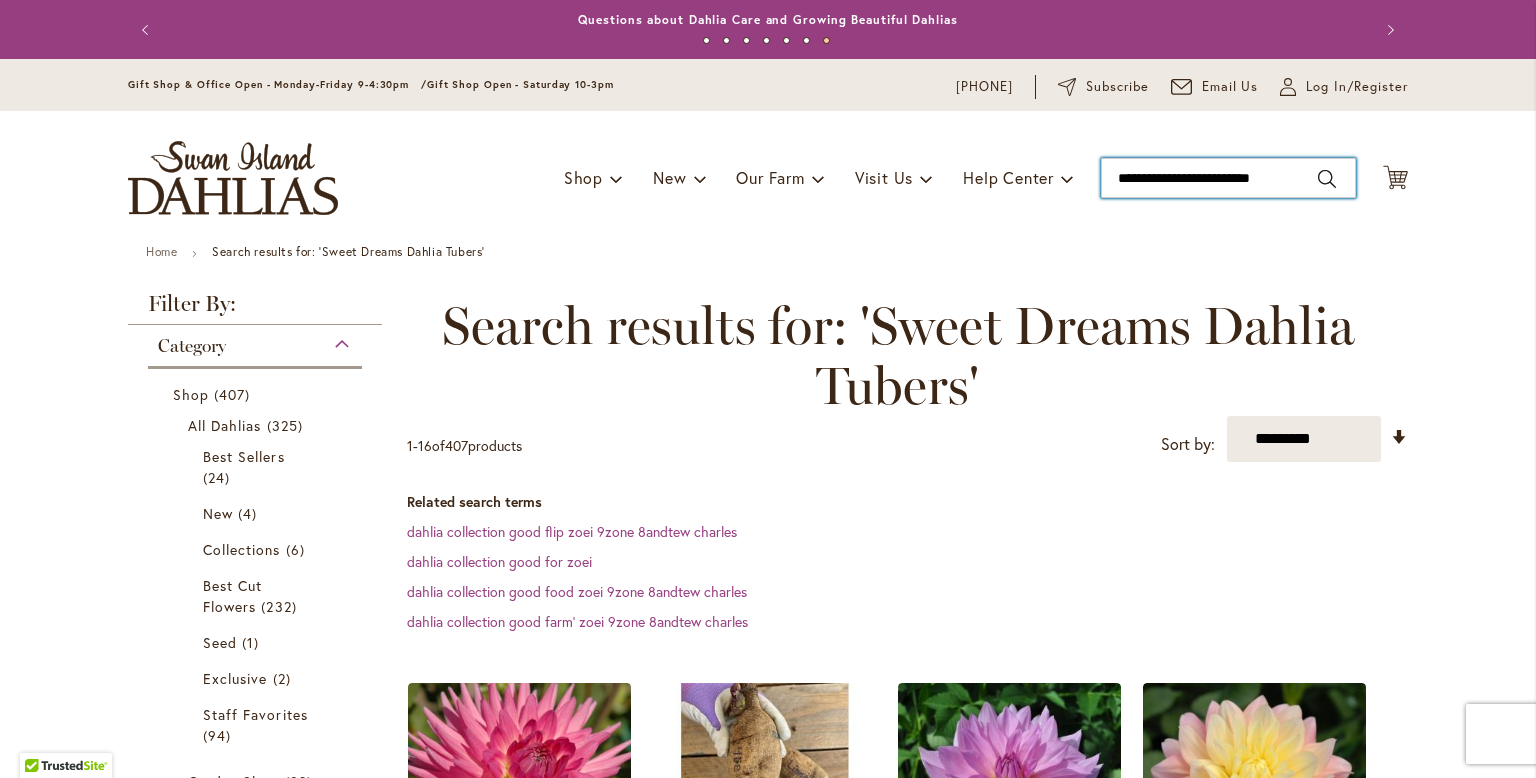 type on "**********" 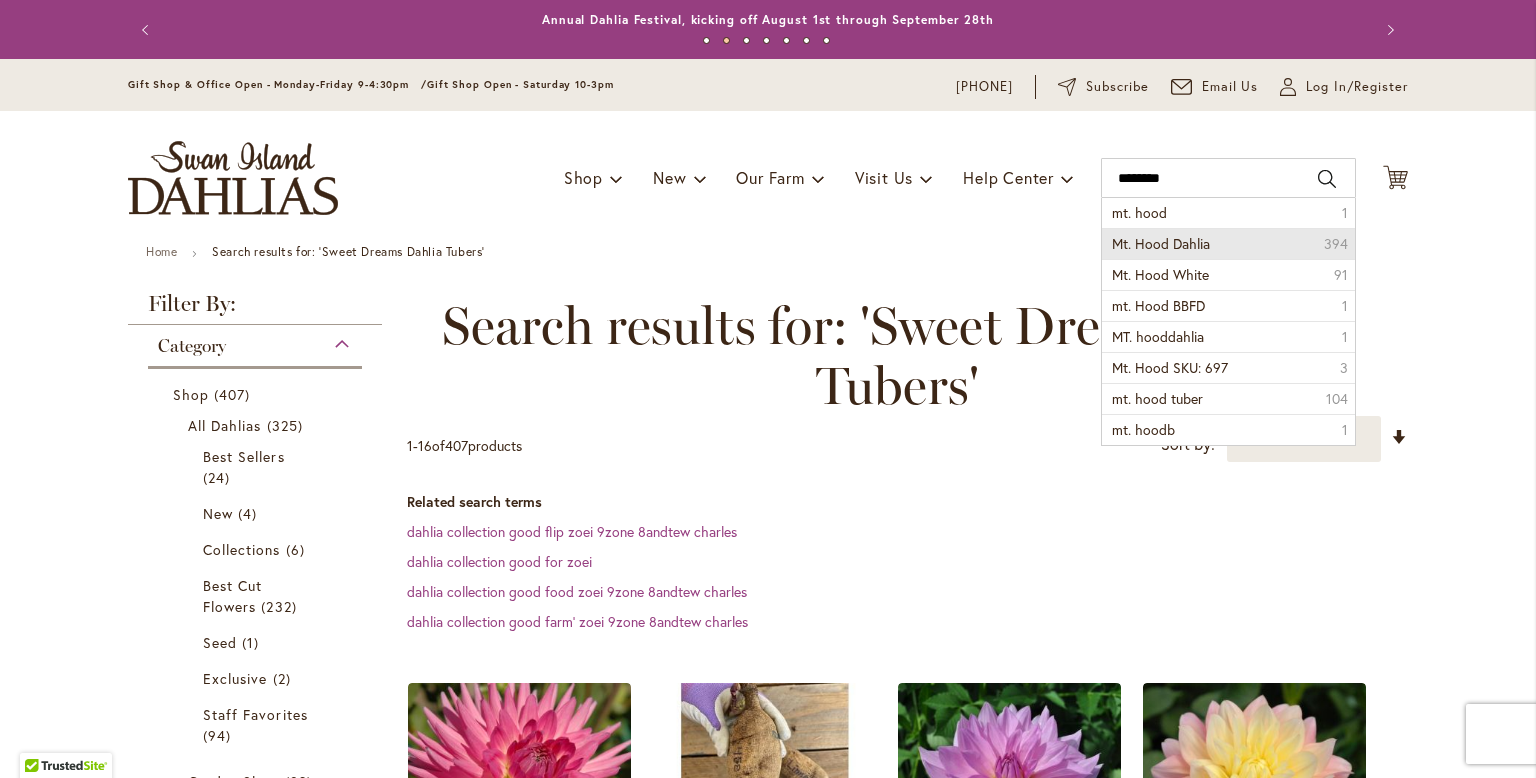click on "Mt. Hood Dahlia" at bounding box center (1161, 243) 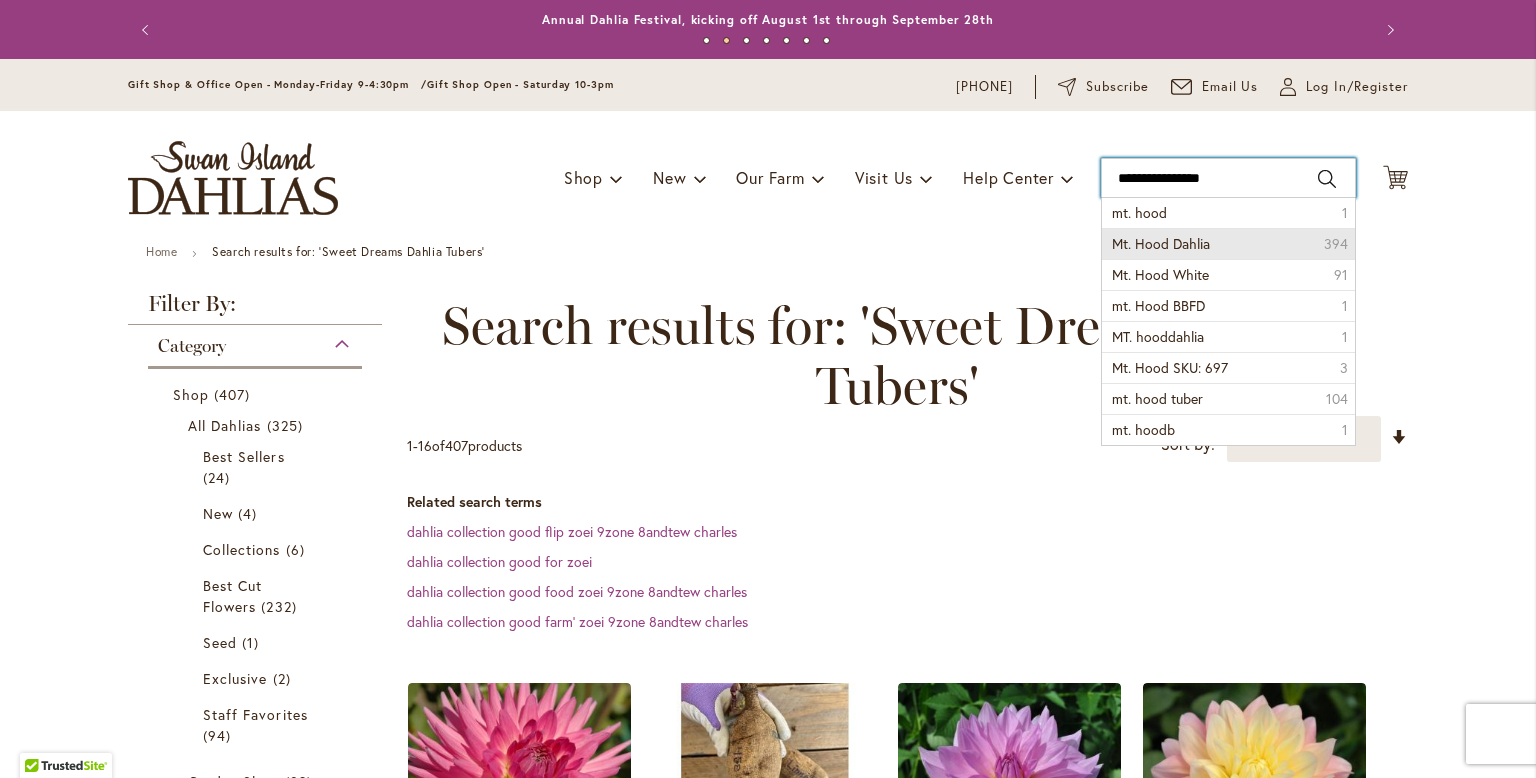 type on "**********" 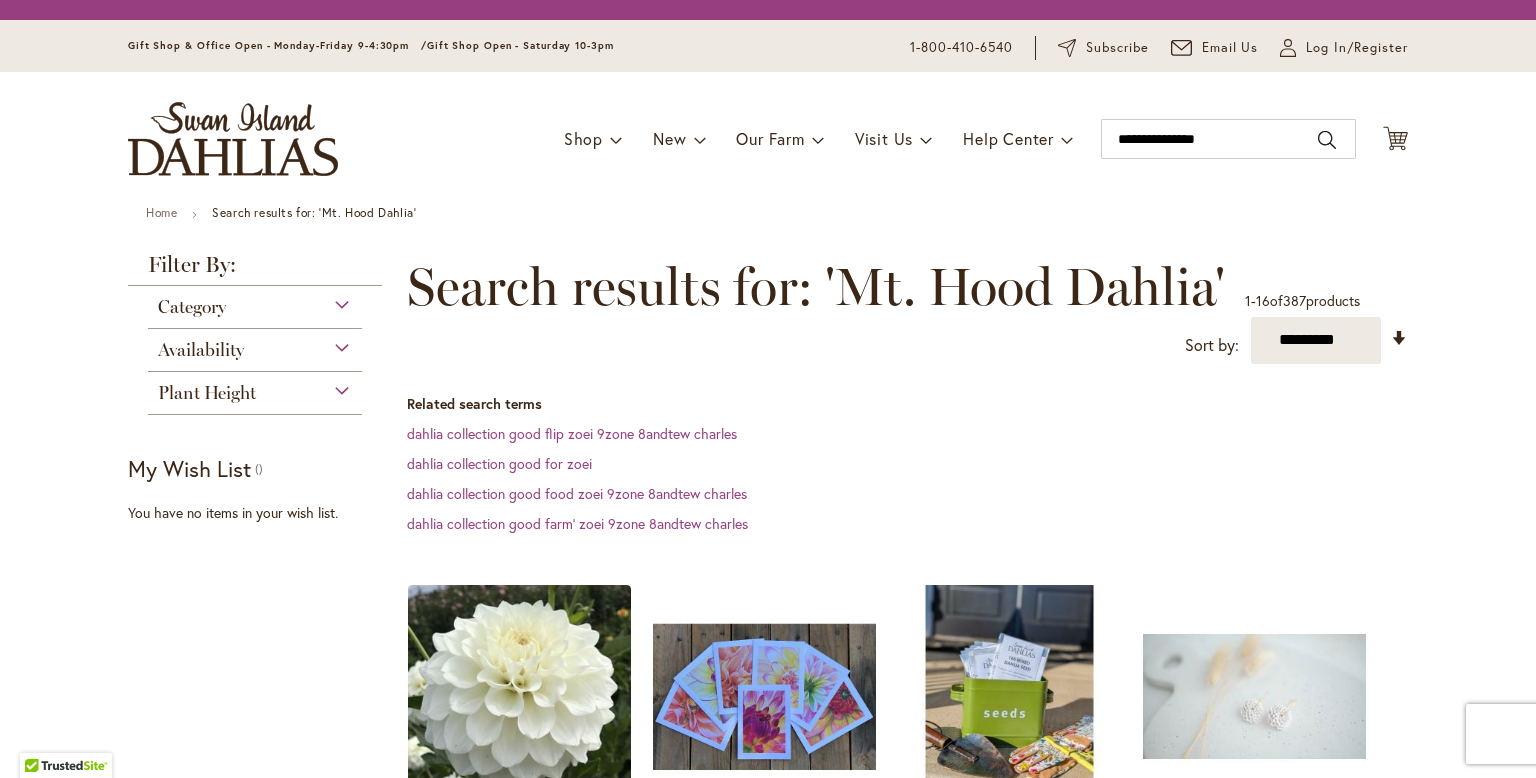scroll, scrollTop: 0, scrollLeft: 0, axis: both 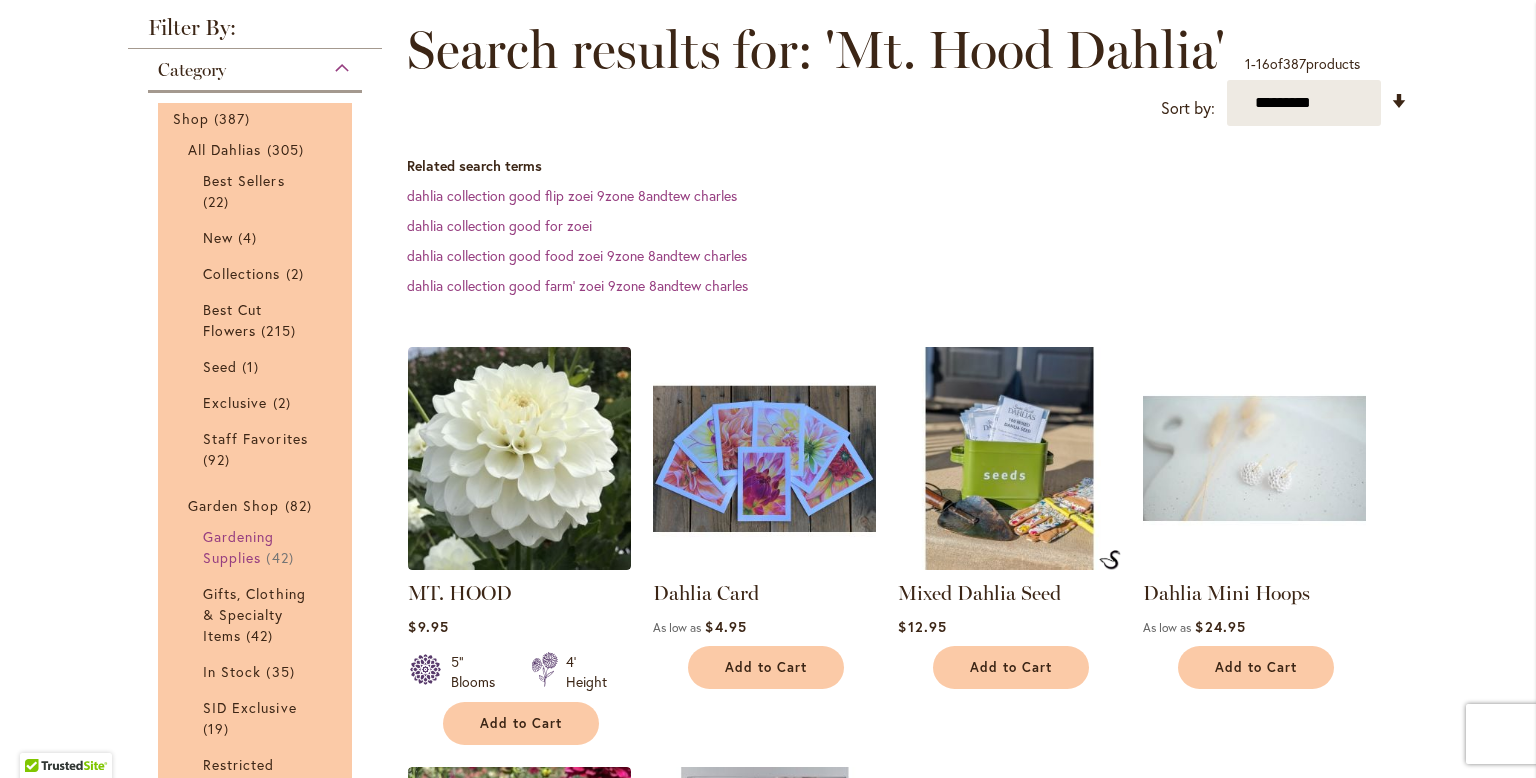 click on "Gardening Supplies
42
items" at bounding box center [257, 547] 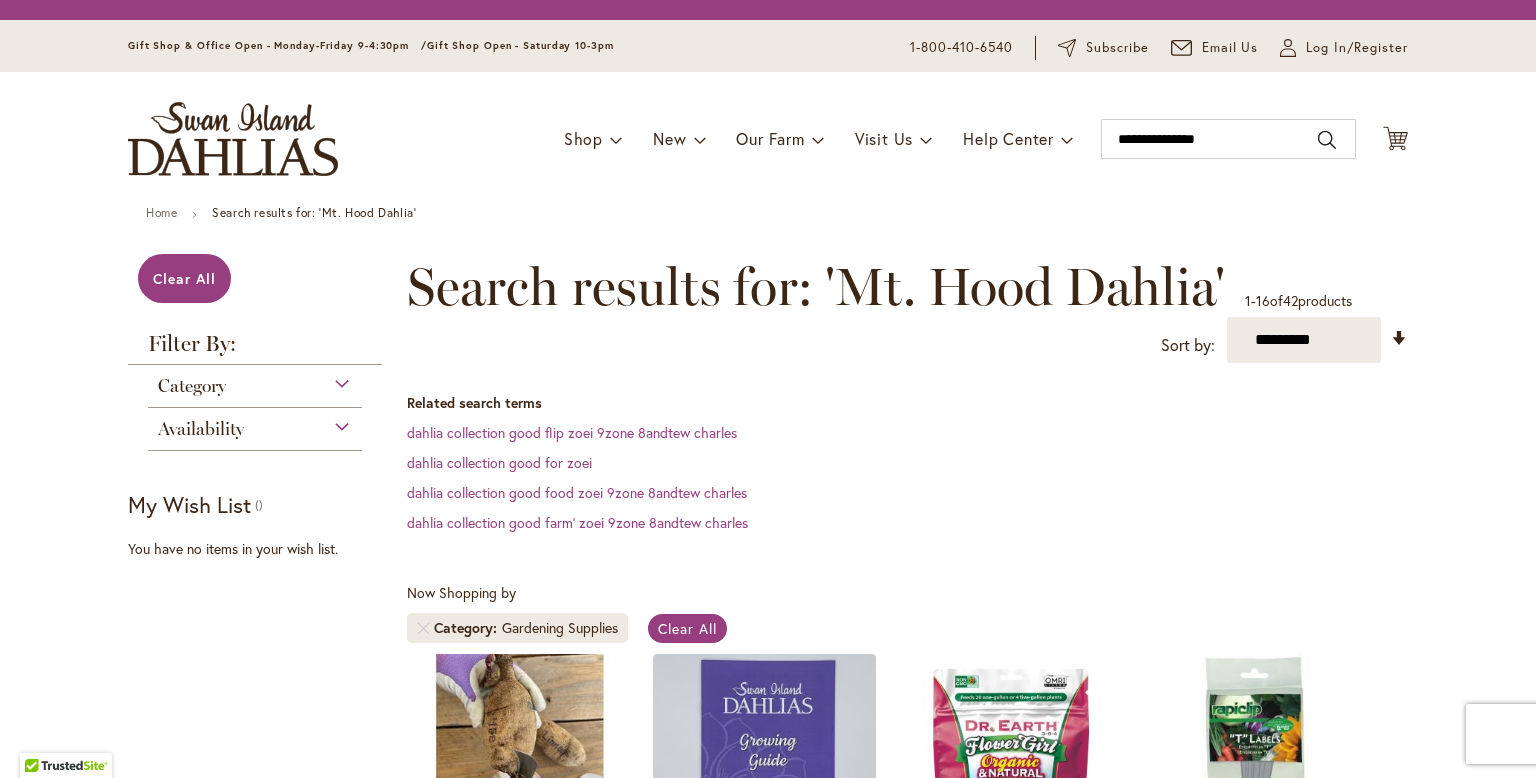 scroll, scrollTop: 0, scrollLeft: 0, axis: both 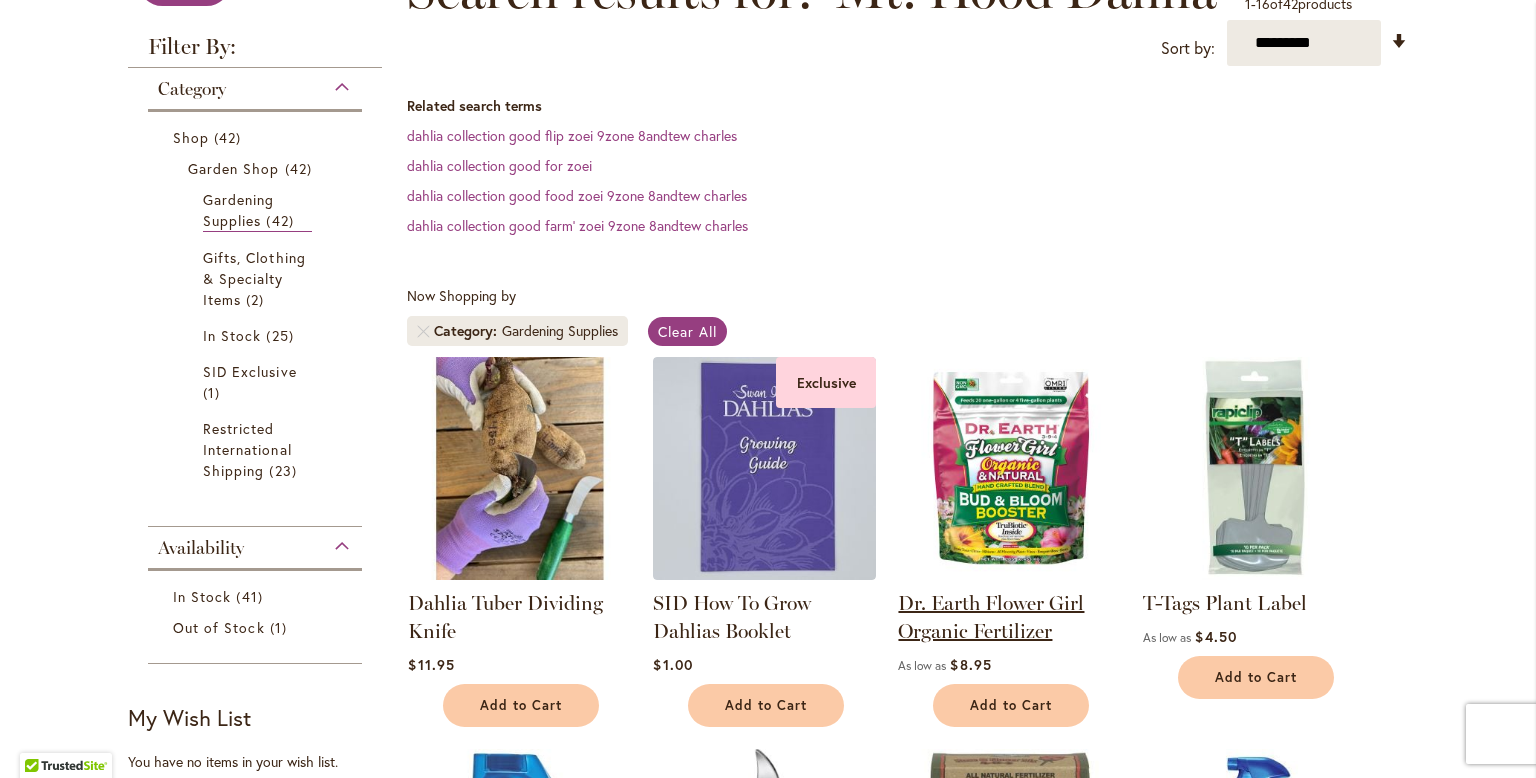 click on "Dr. Earth Flower Girl Organic Fertilizer" at bounding box center (991, 617) 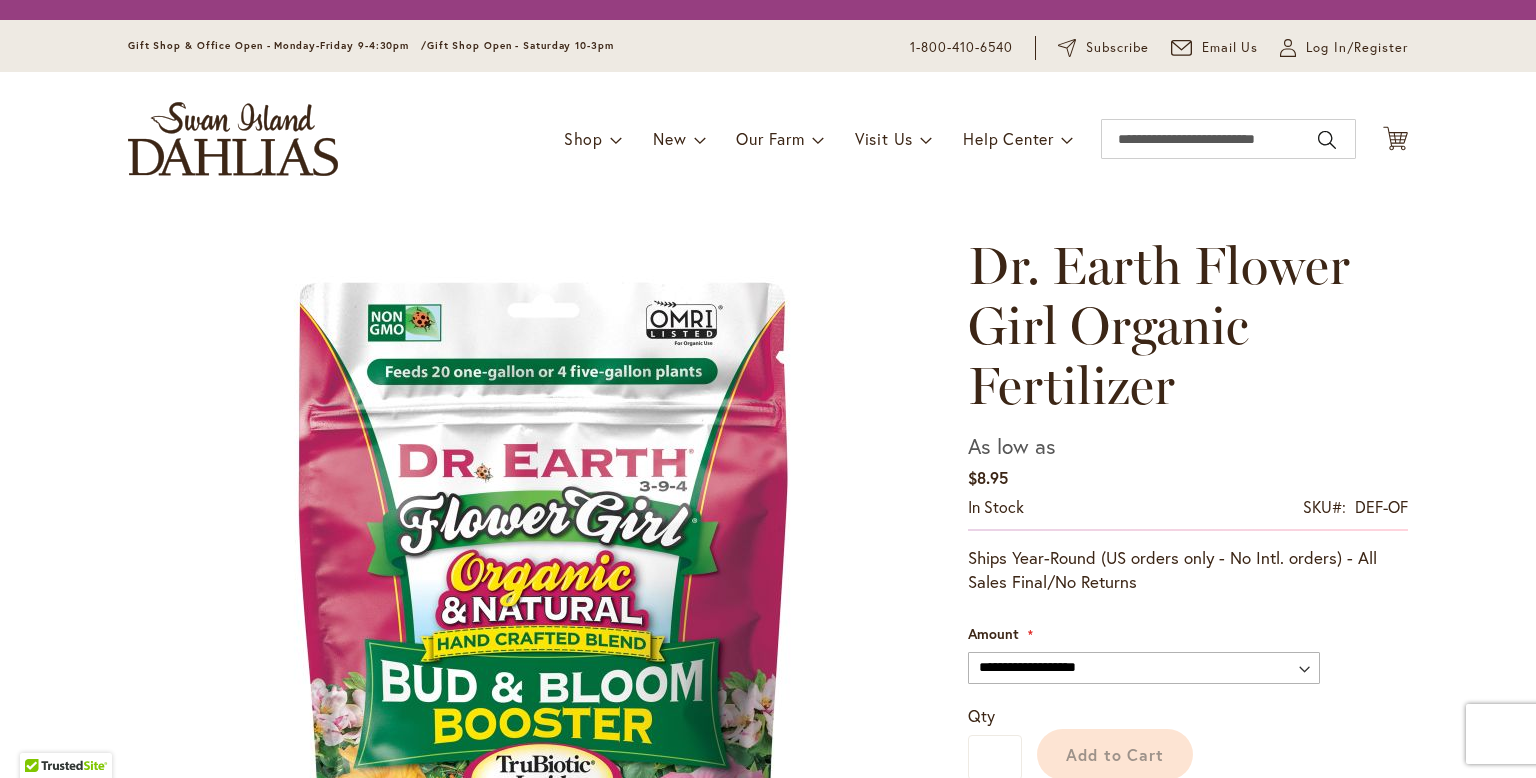 scroll, scrollTop: 0, scrollLeft: 0, axis: both 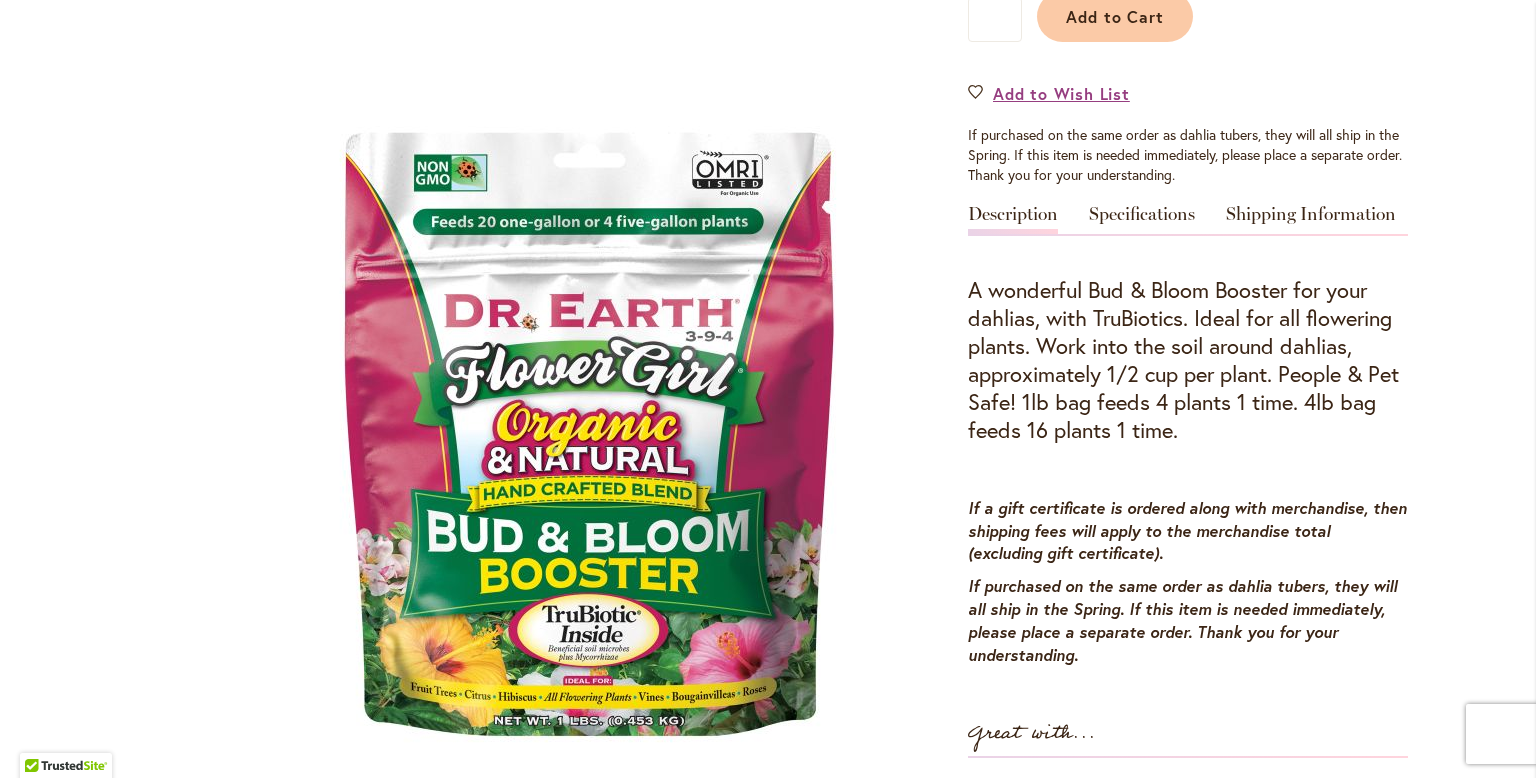 click on "Skip to Content
Gift Shop & Office Open - Monday-Friday 9-4:30pm   /    Gift Shop Open - Saturday 10-3pm
1-800-410-6540
Subscribe
Email Us
My Account
Log In/Register
Toggle Nav
Shop
Dahlia Tubers
Collections
Fresh Cut Dahlias" at bounding box center (768, 1147) 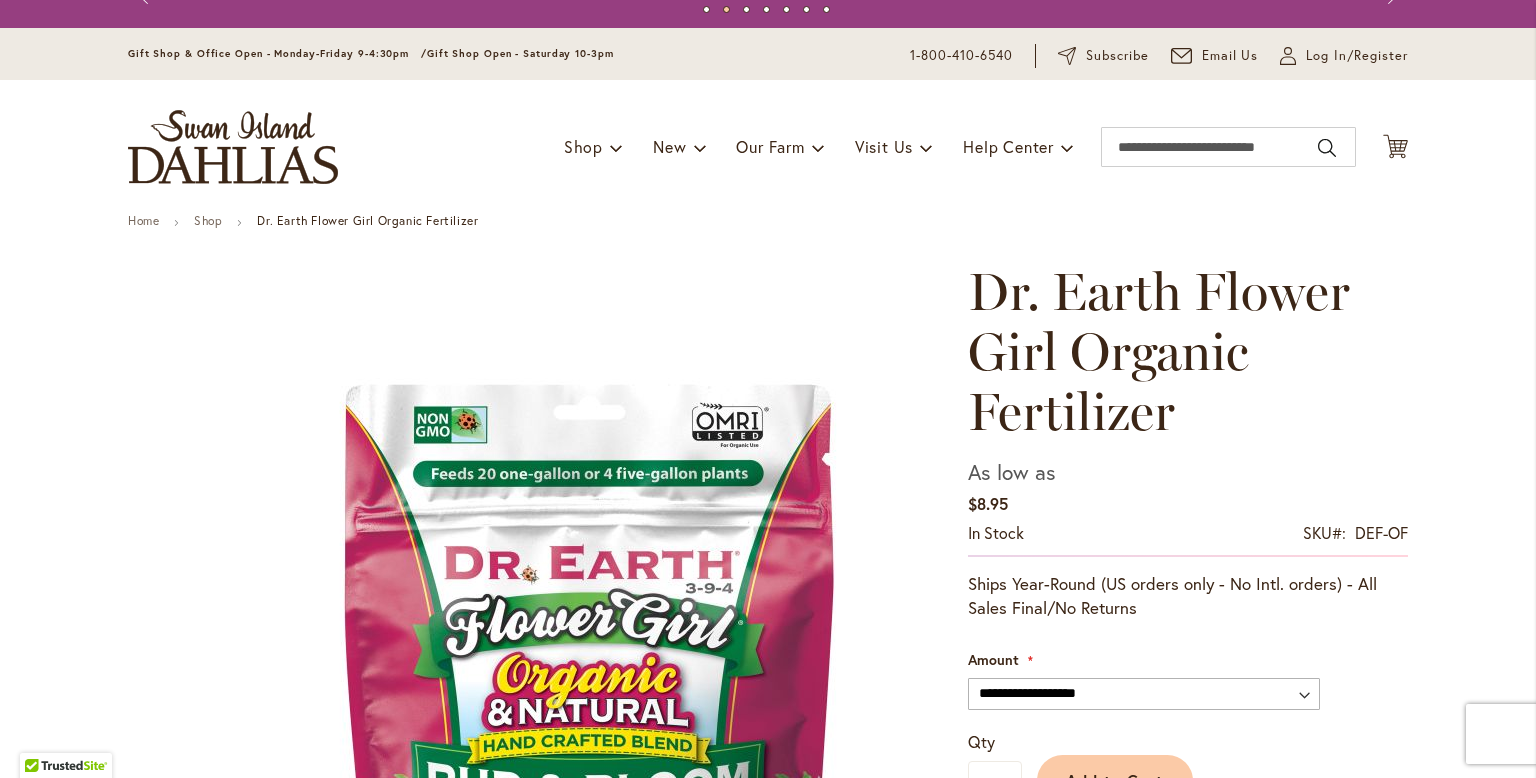 scroll, scrollTop: 32, scrollLeft: 0, axis: vertical 